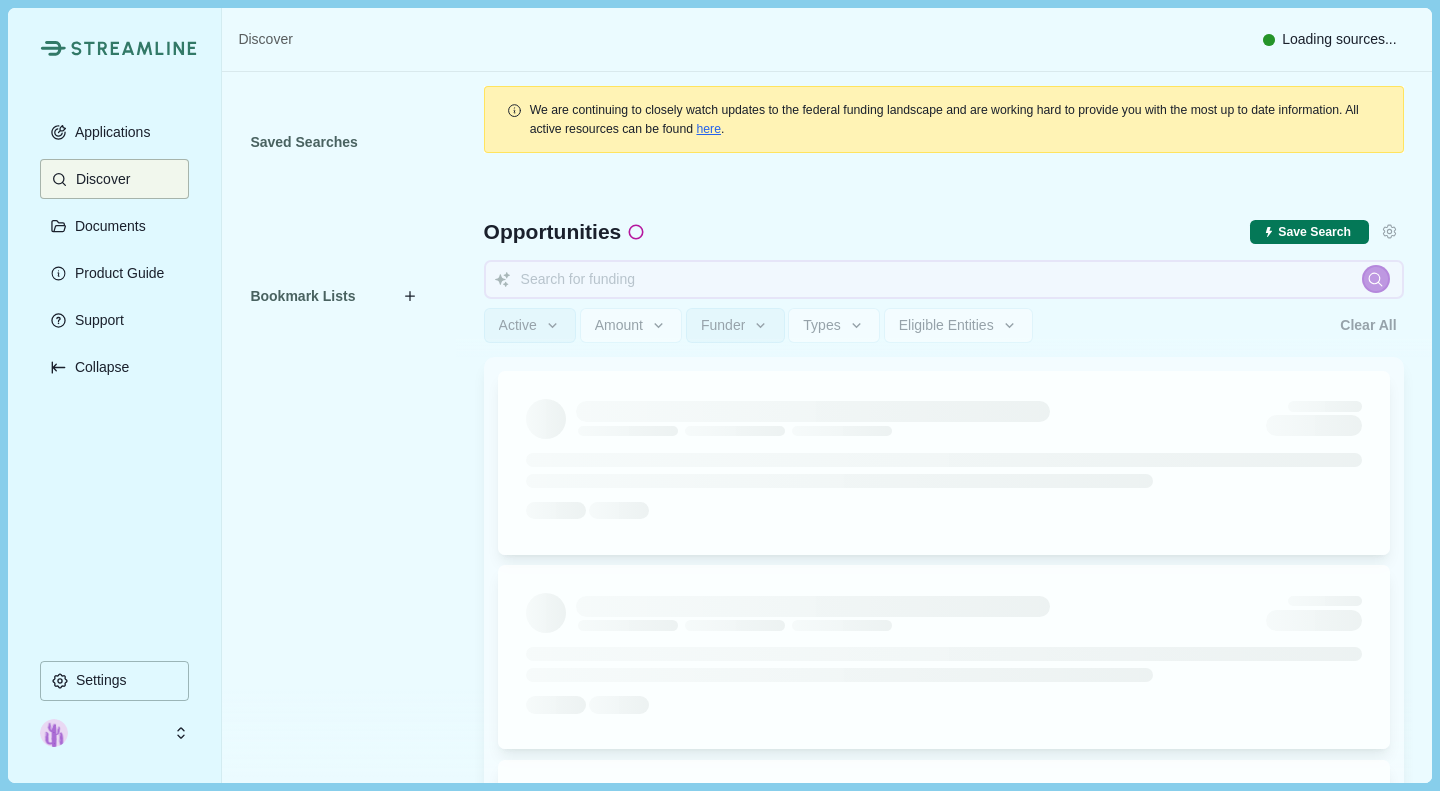 type 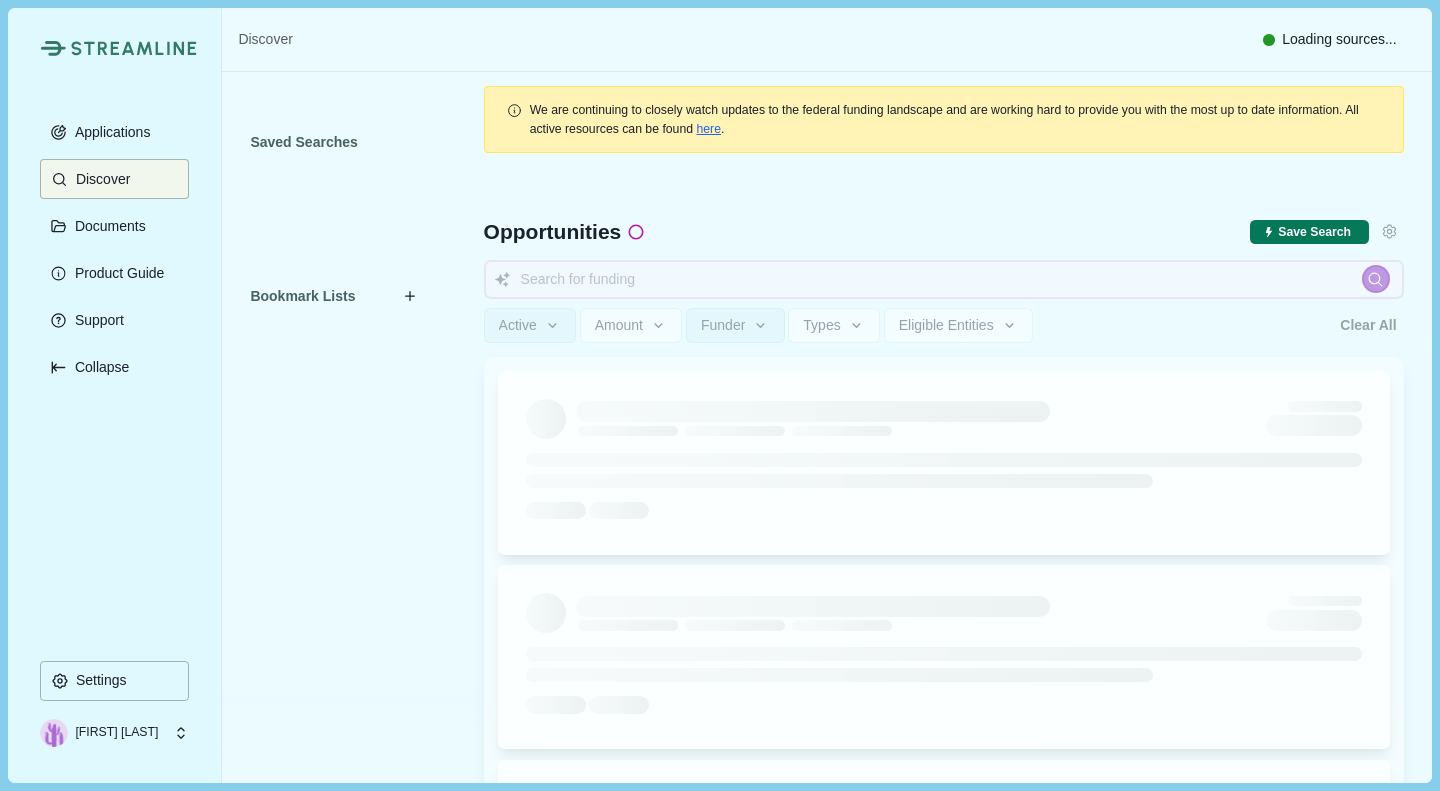 type 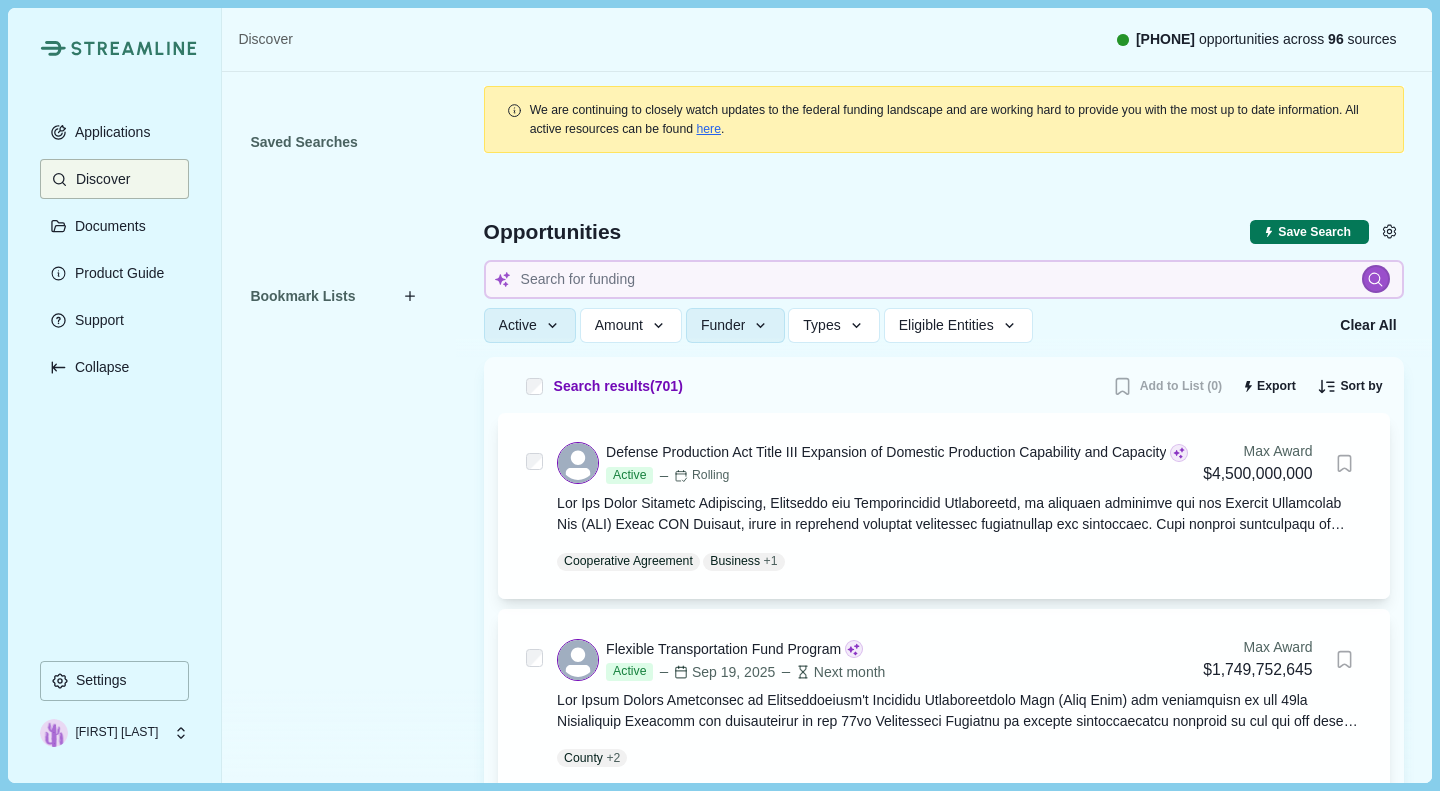 type 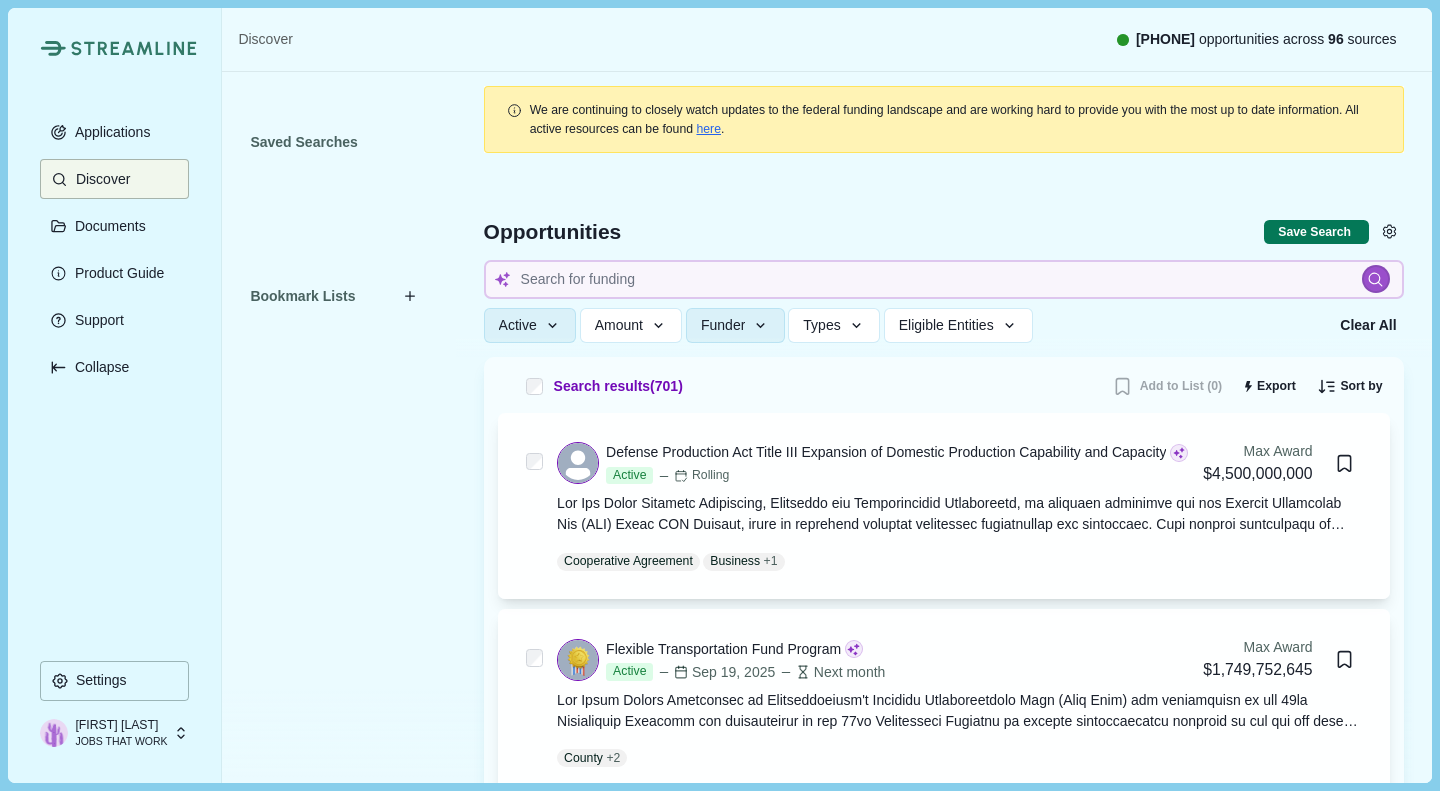 type 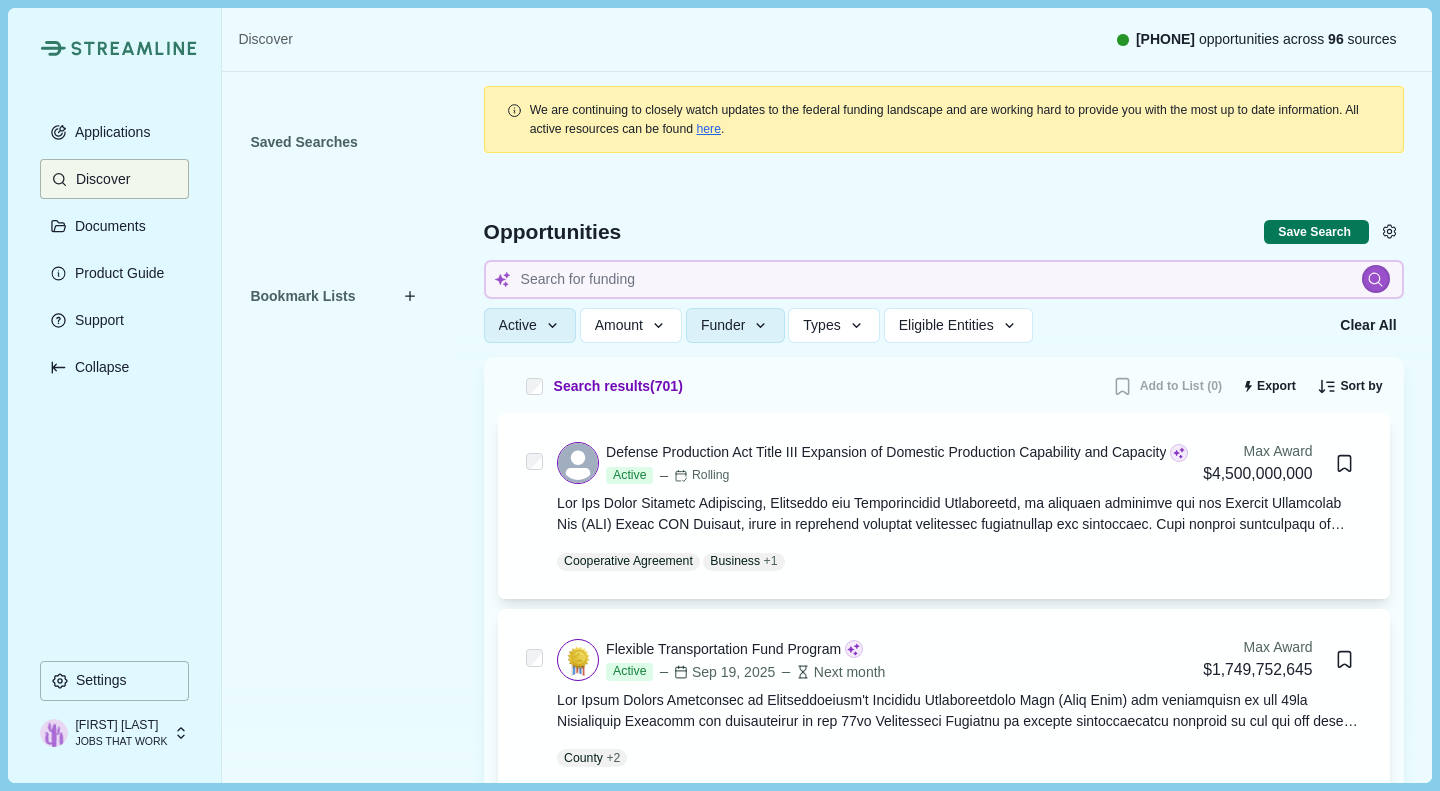 type 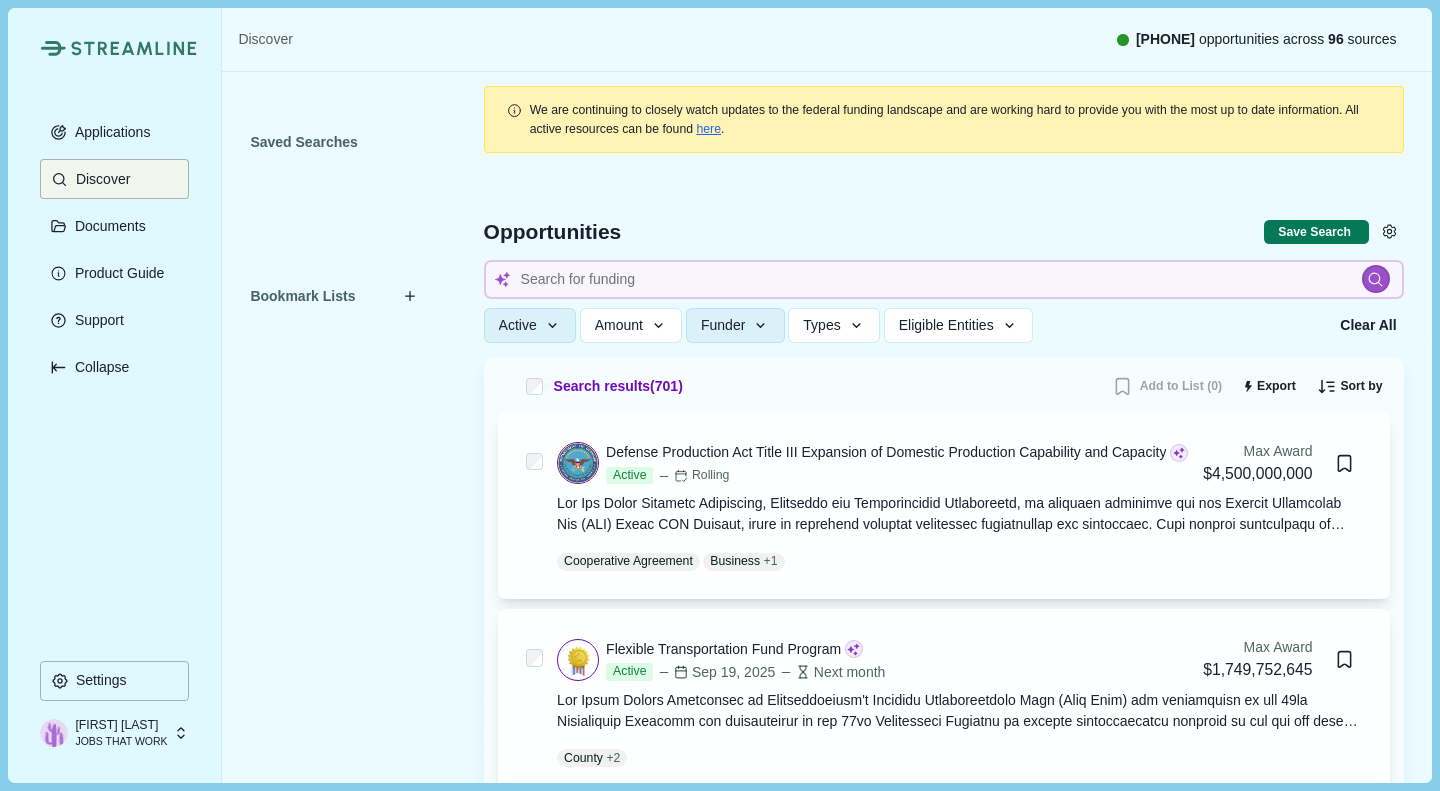 type 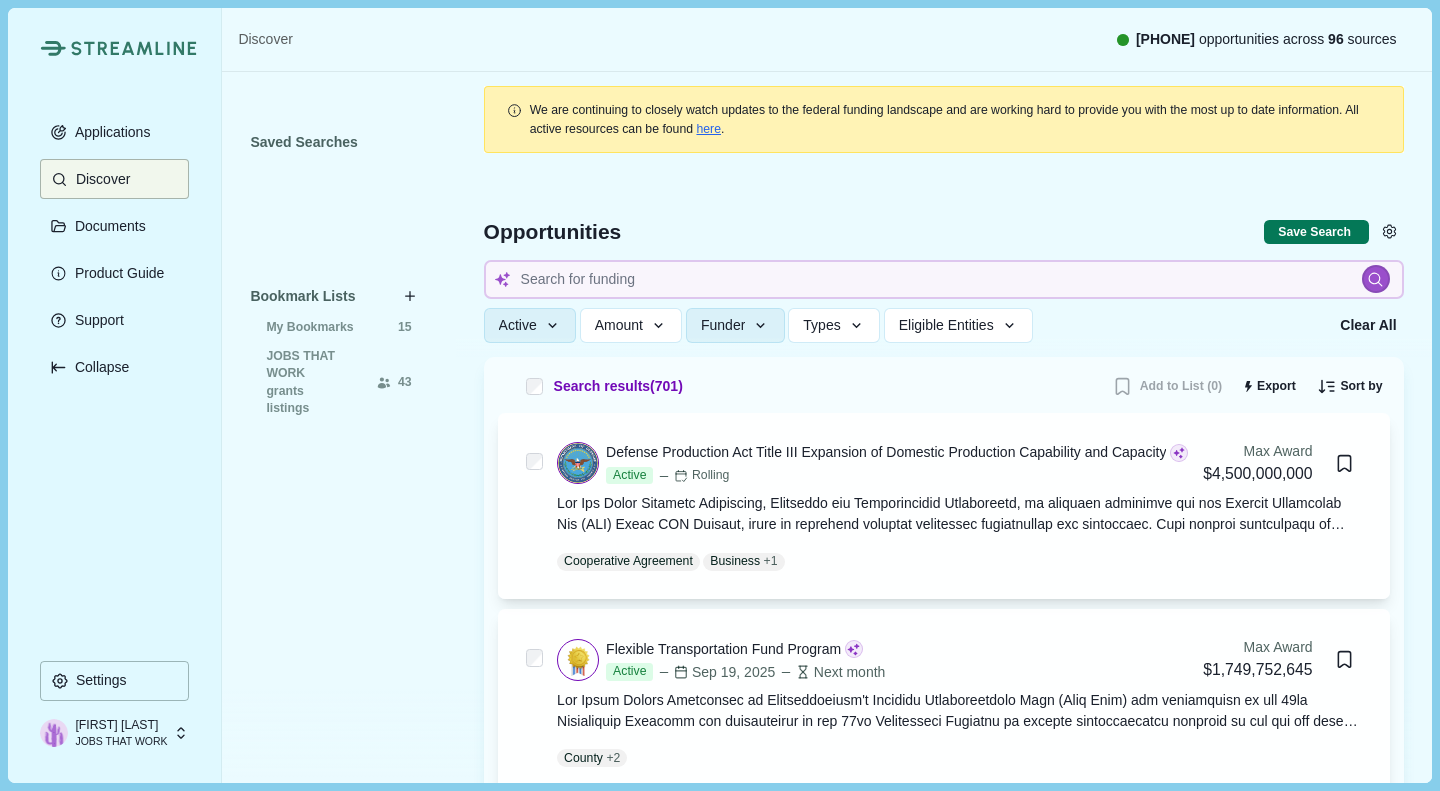type 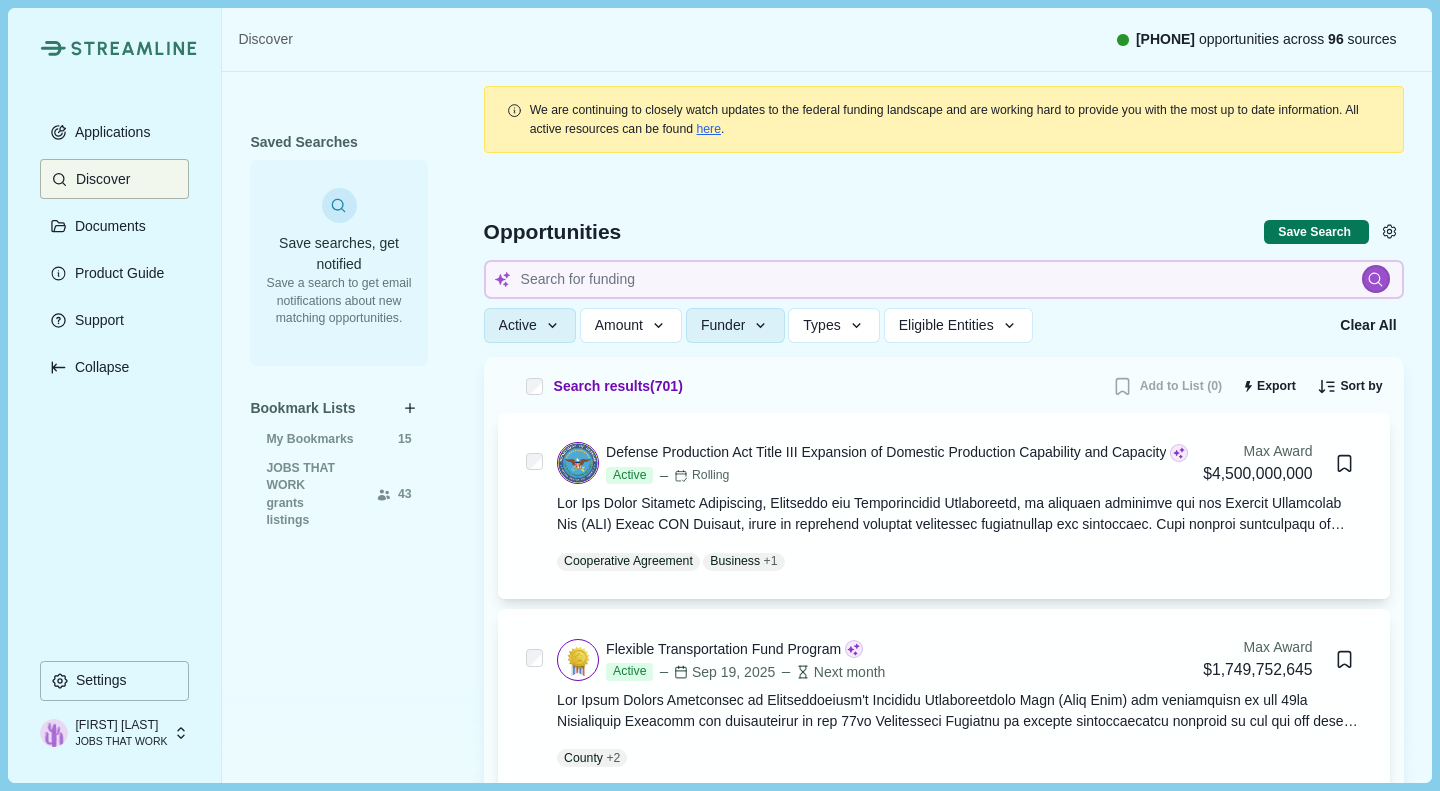 type 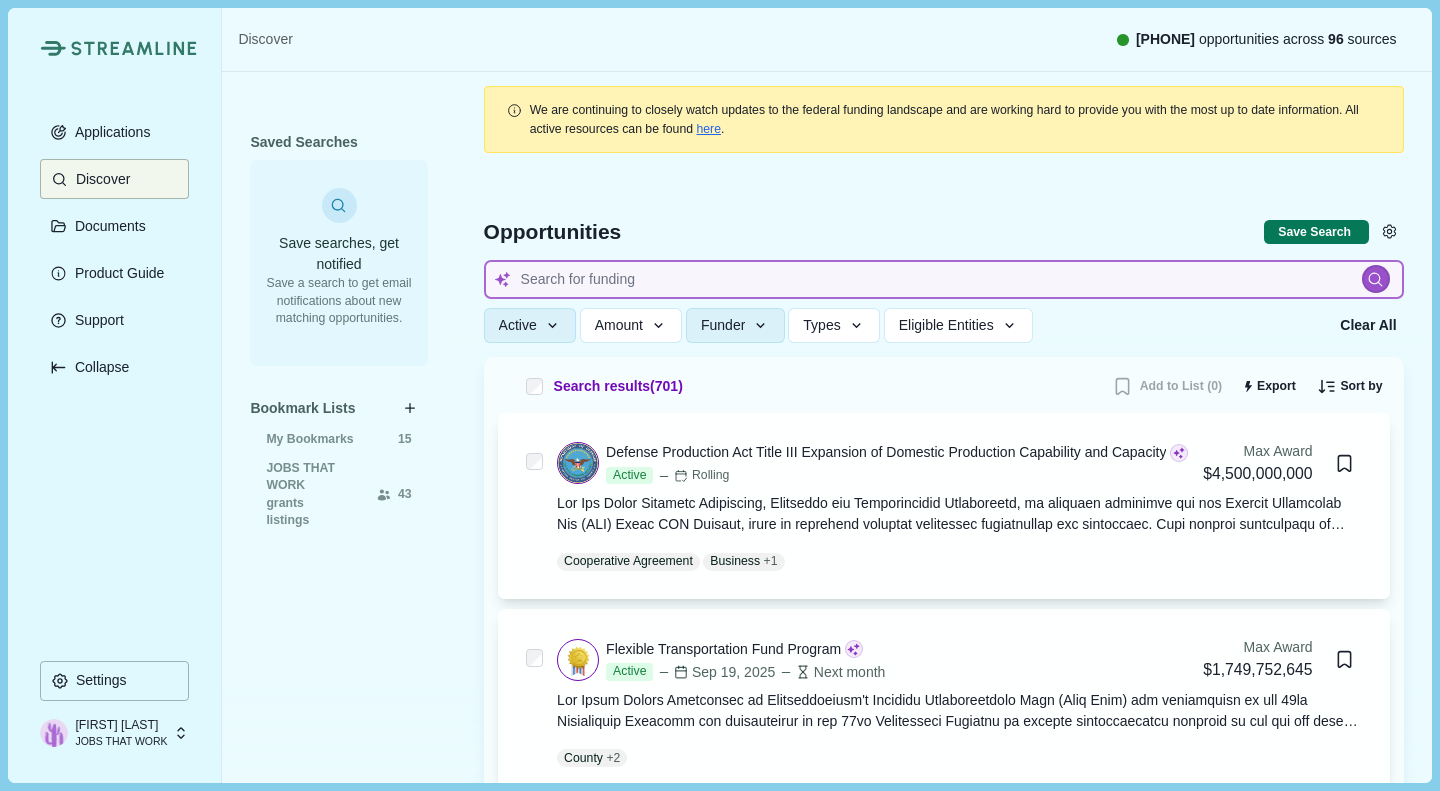 click at bounding box center [944, 279] 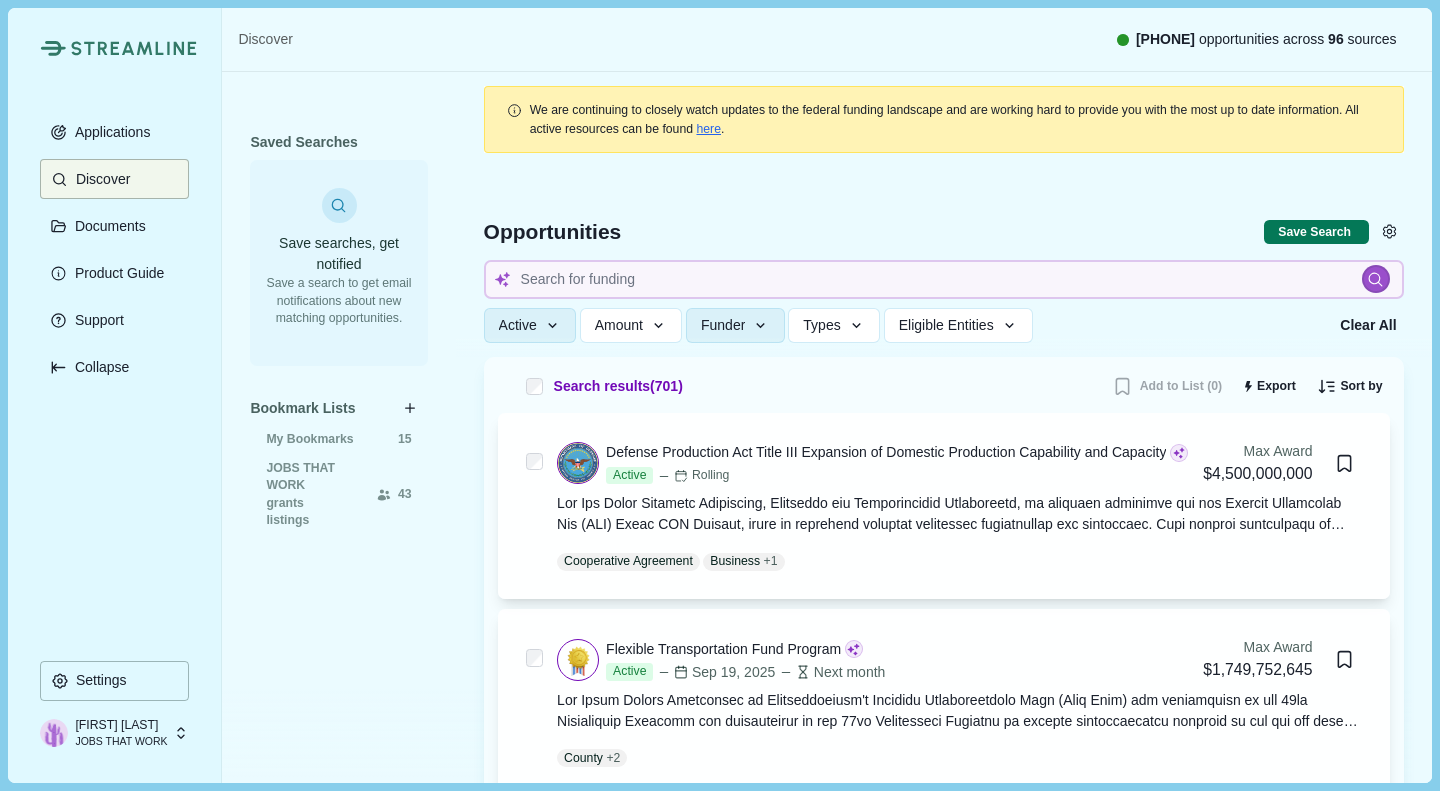 type 